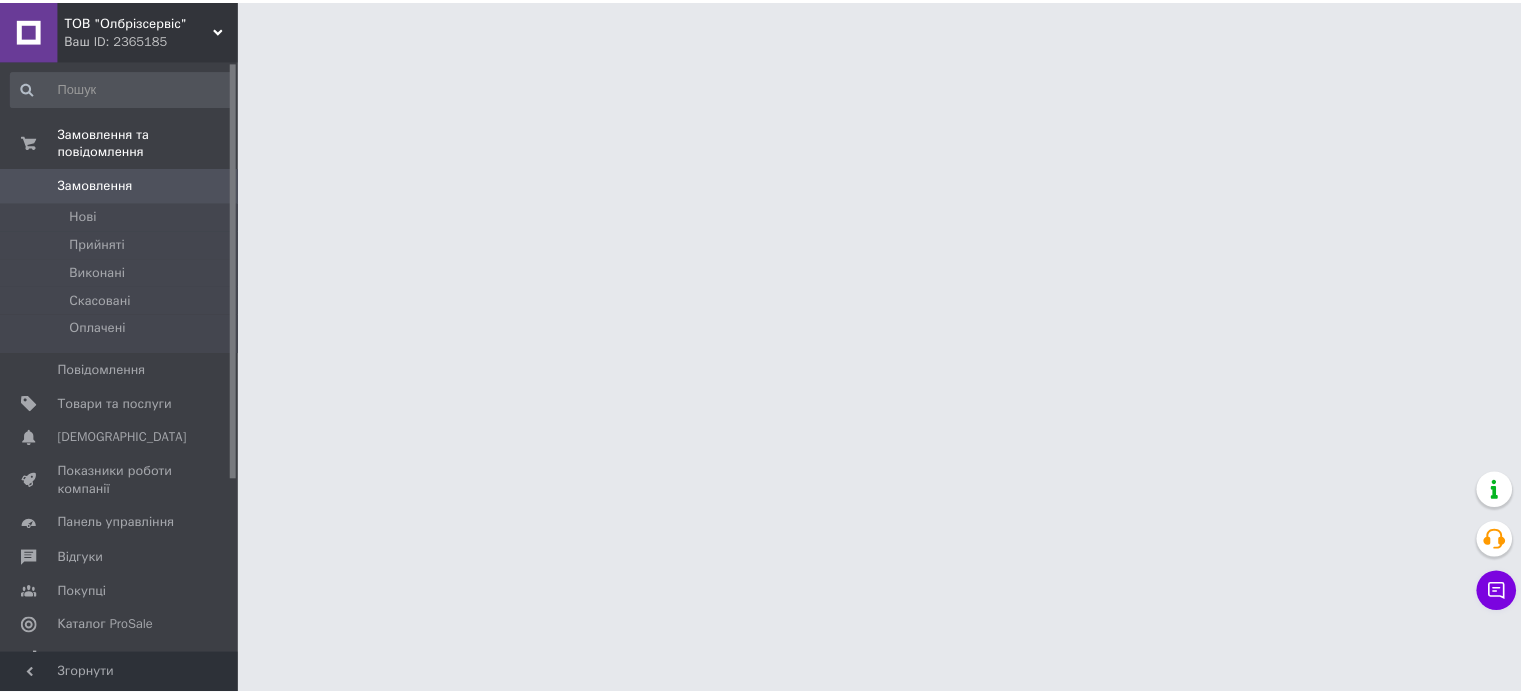 scroll, scrollTop: 0, scrollLeft: 0, axis: both 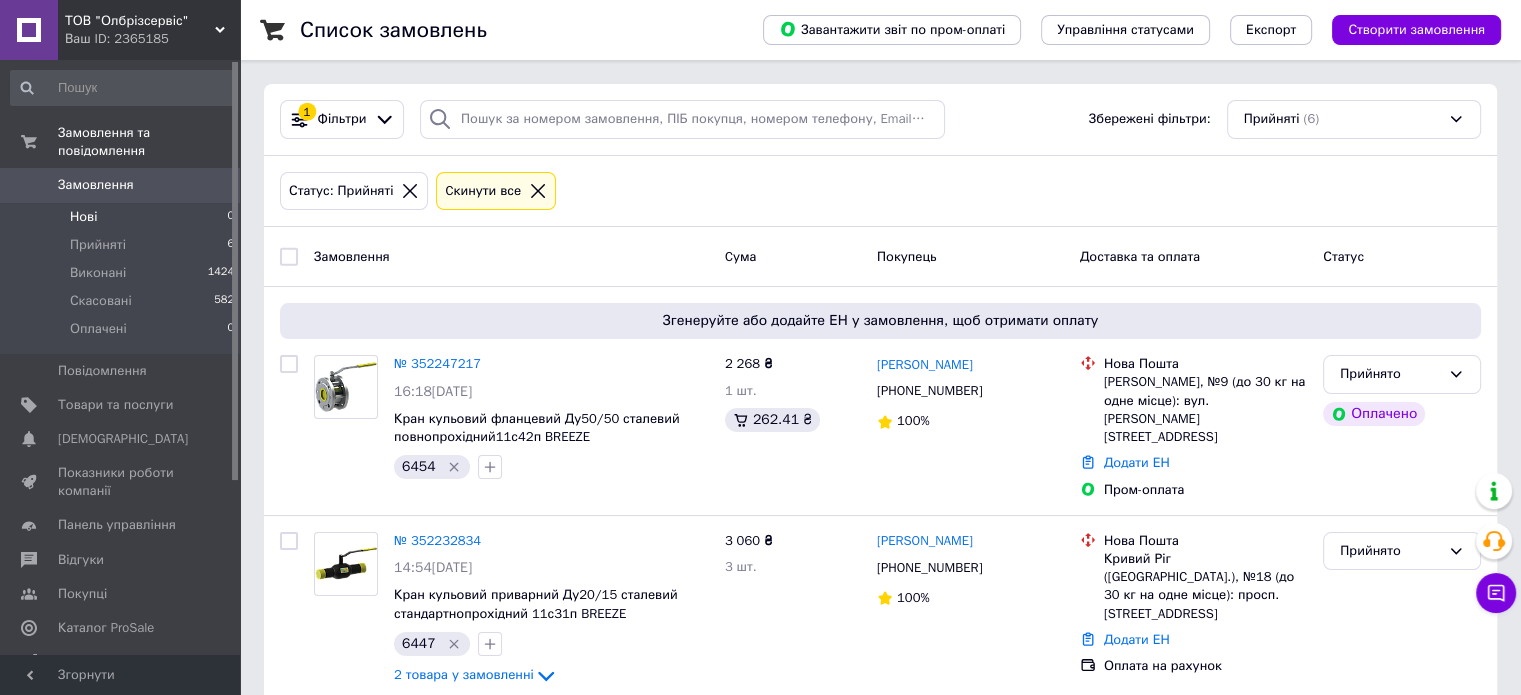 click on "Нові" at bounding box center (83, 217) 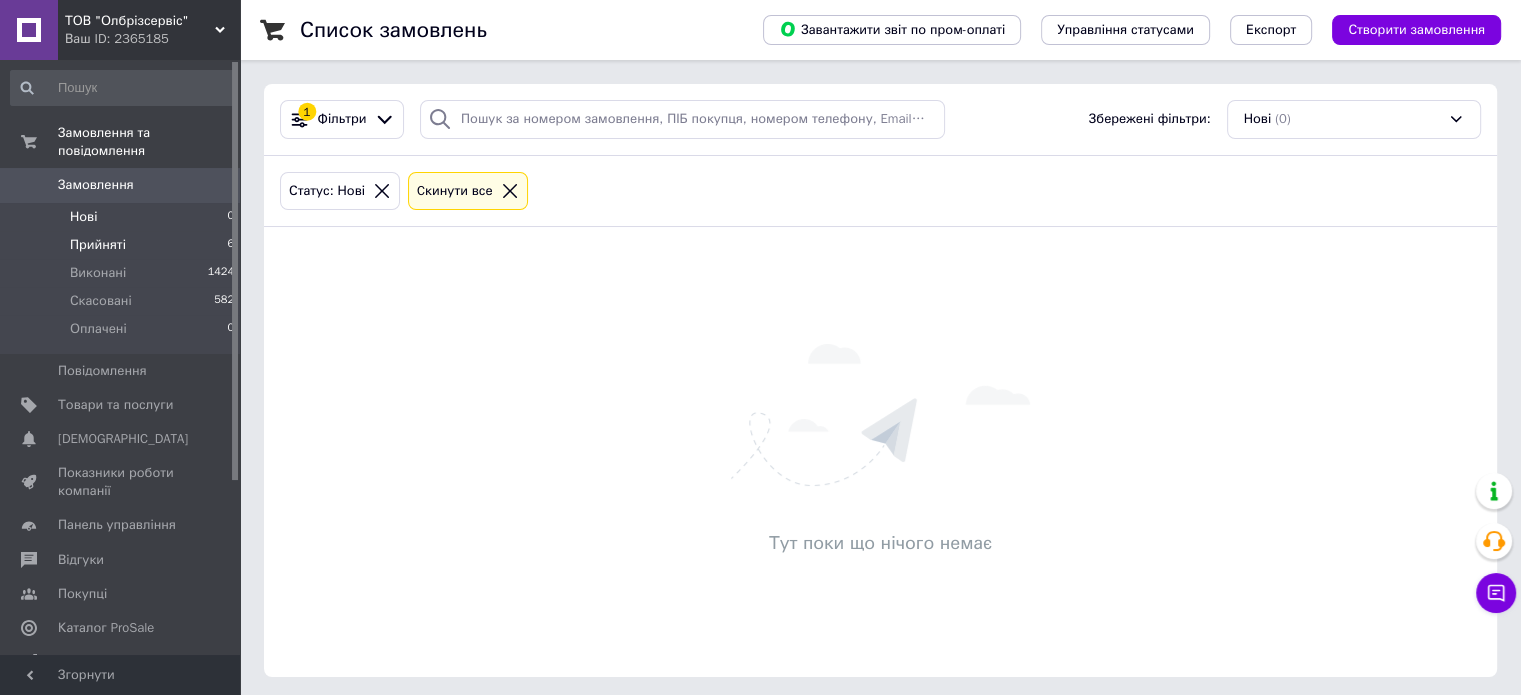 click on "Прийняті" at bounding box center [98, 245] 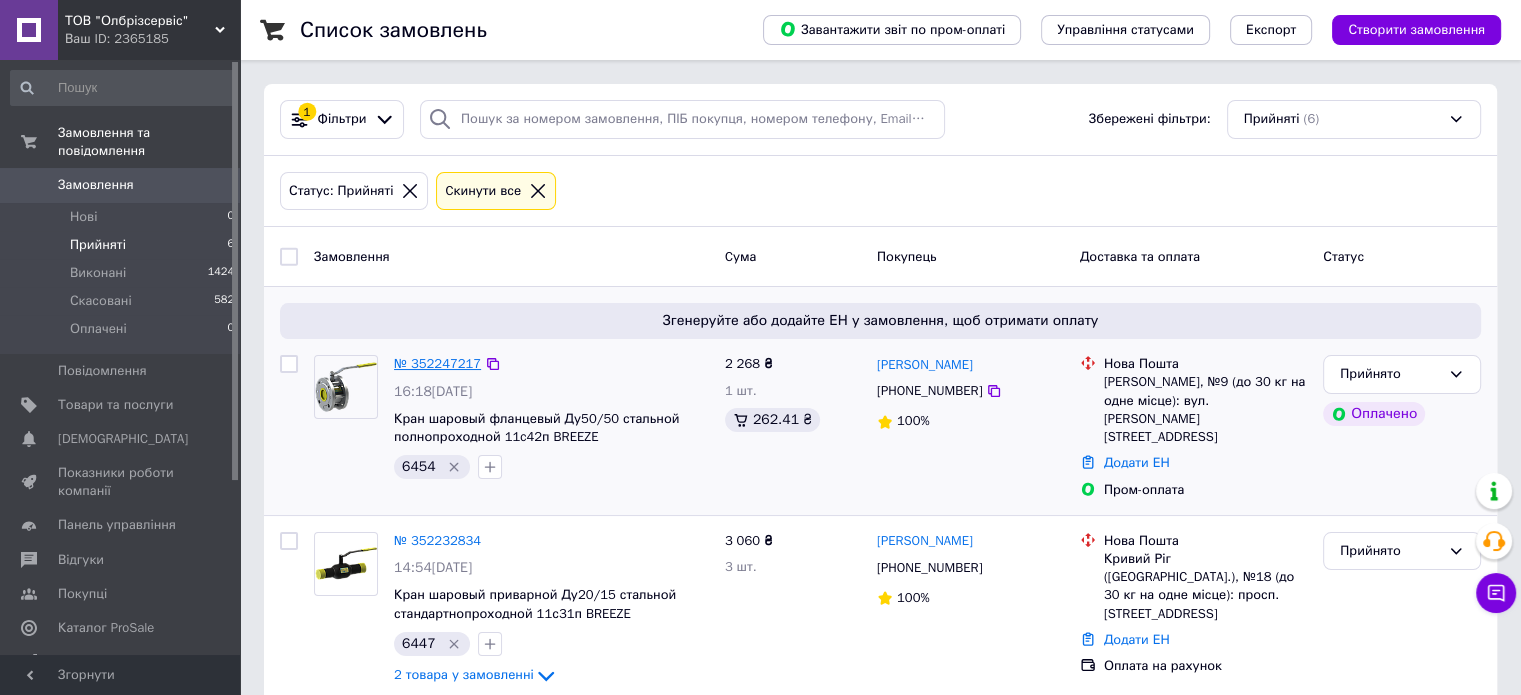 click on "№ 352247217" at bounding box center (437, 363) 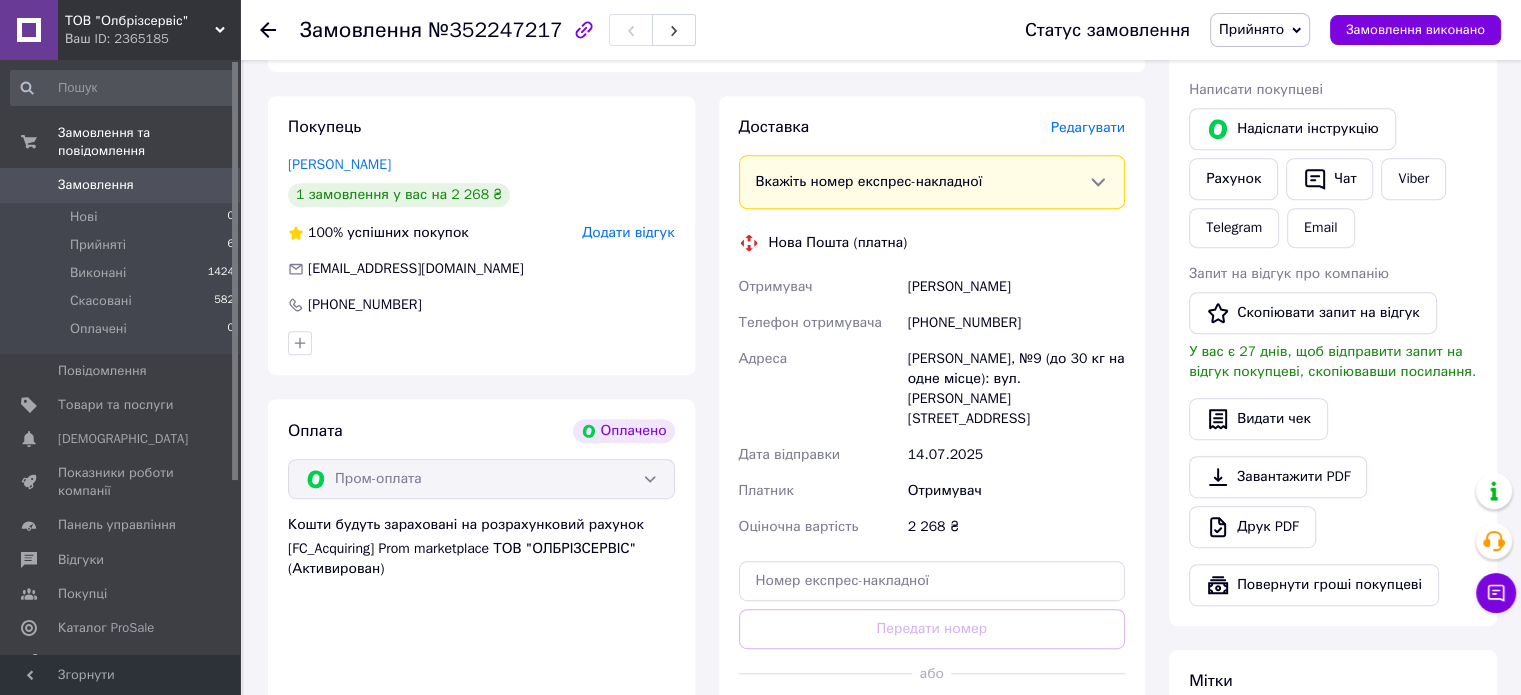 scroll, scrollTop: 1000, scrollLeft: 0, axis: vertical 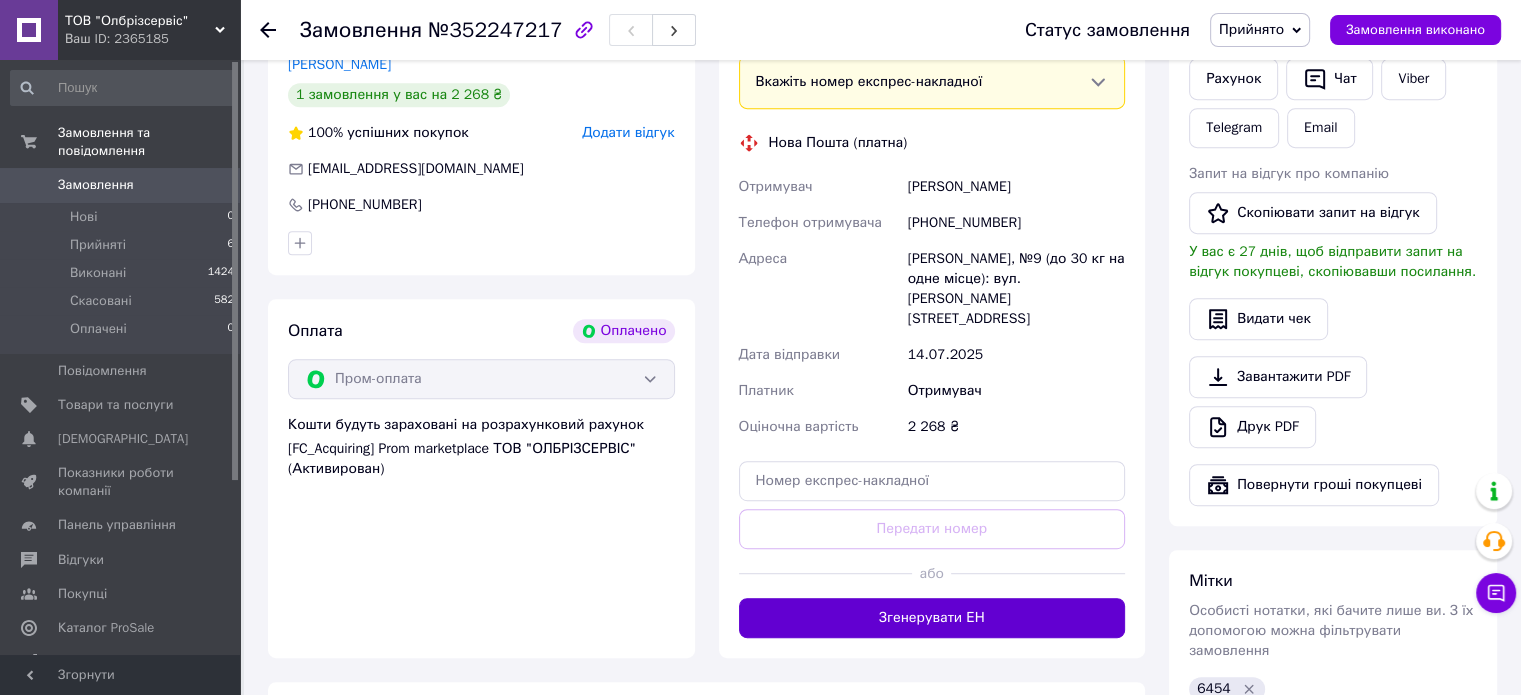click on "Згенерувати ЕН" at bounding box center (932, 618) 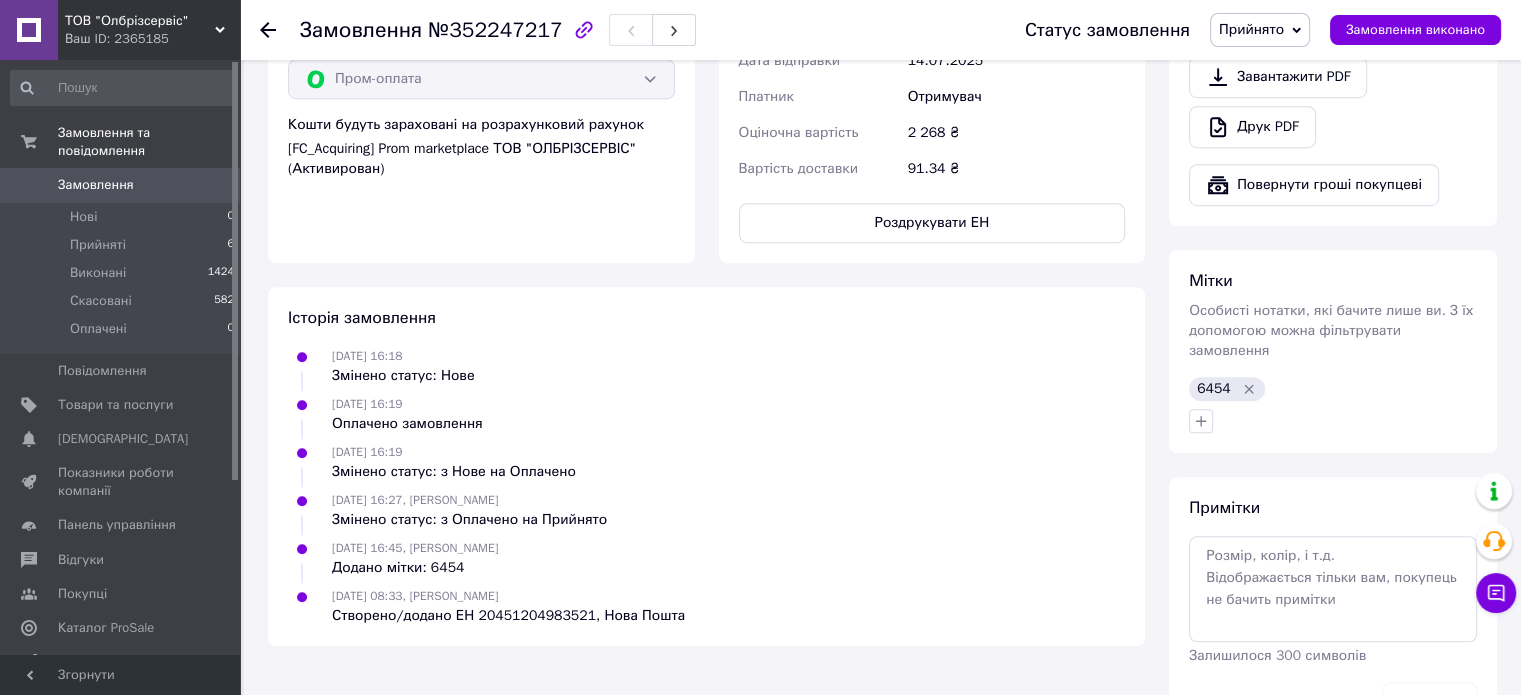 scroll, scrollTop: 1349, scrollLeft: 0, axis: vertical 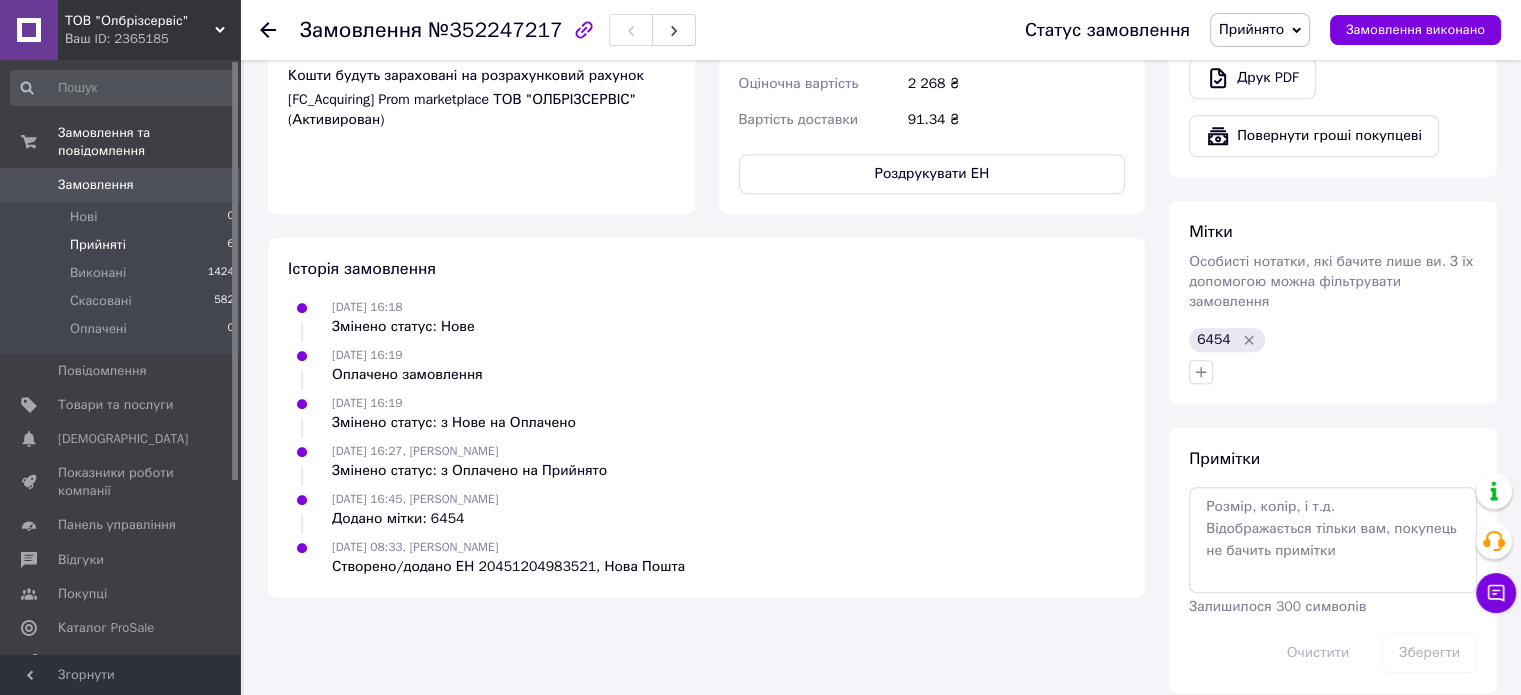 click on "Прийняті 6" at bounding box center (123, 245) 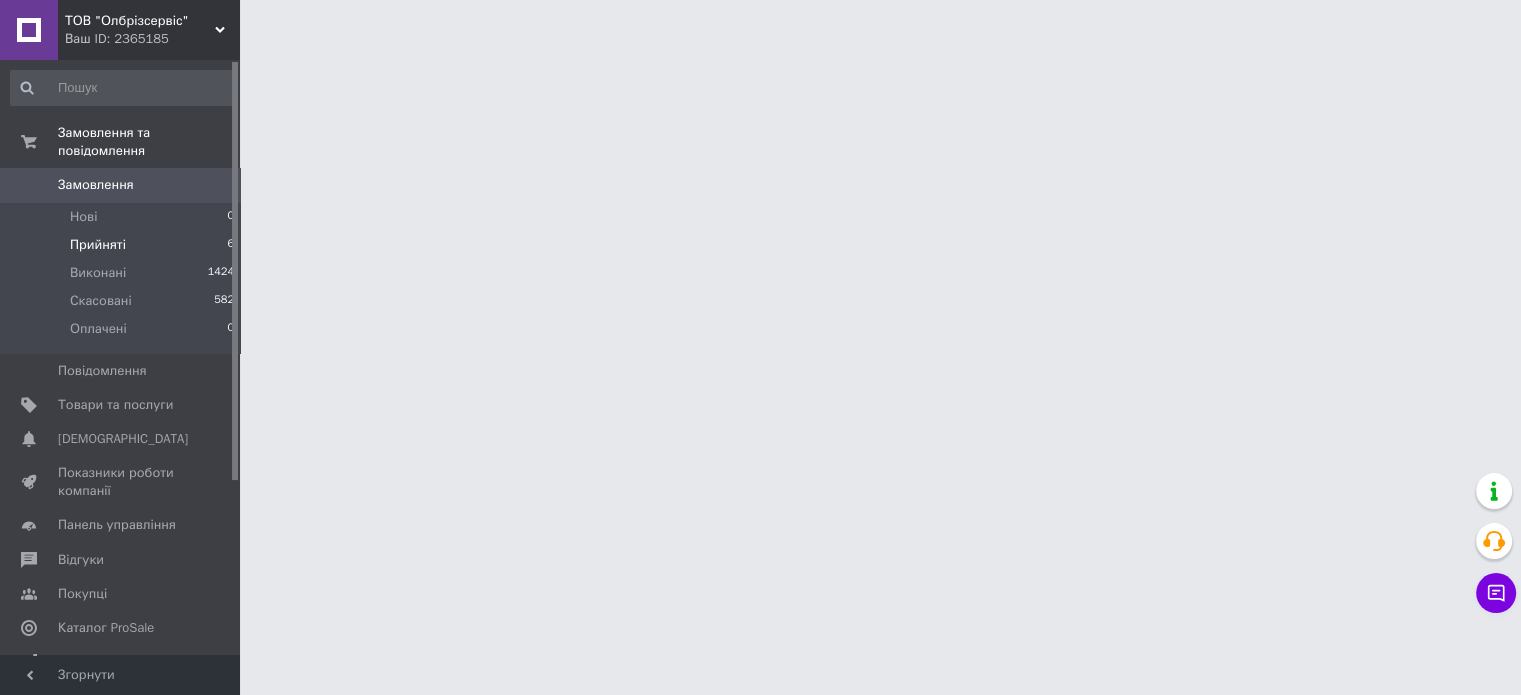 scroll, scrollTop: 0, scrollLeft: 0, axis: both 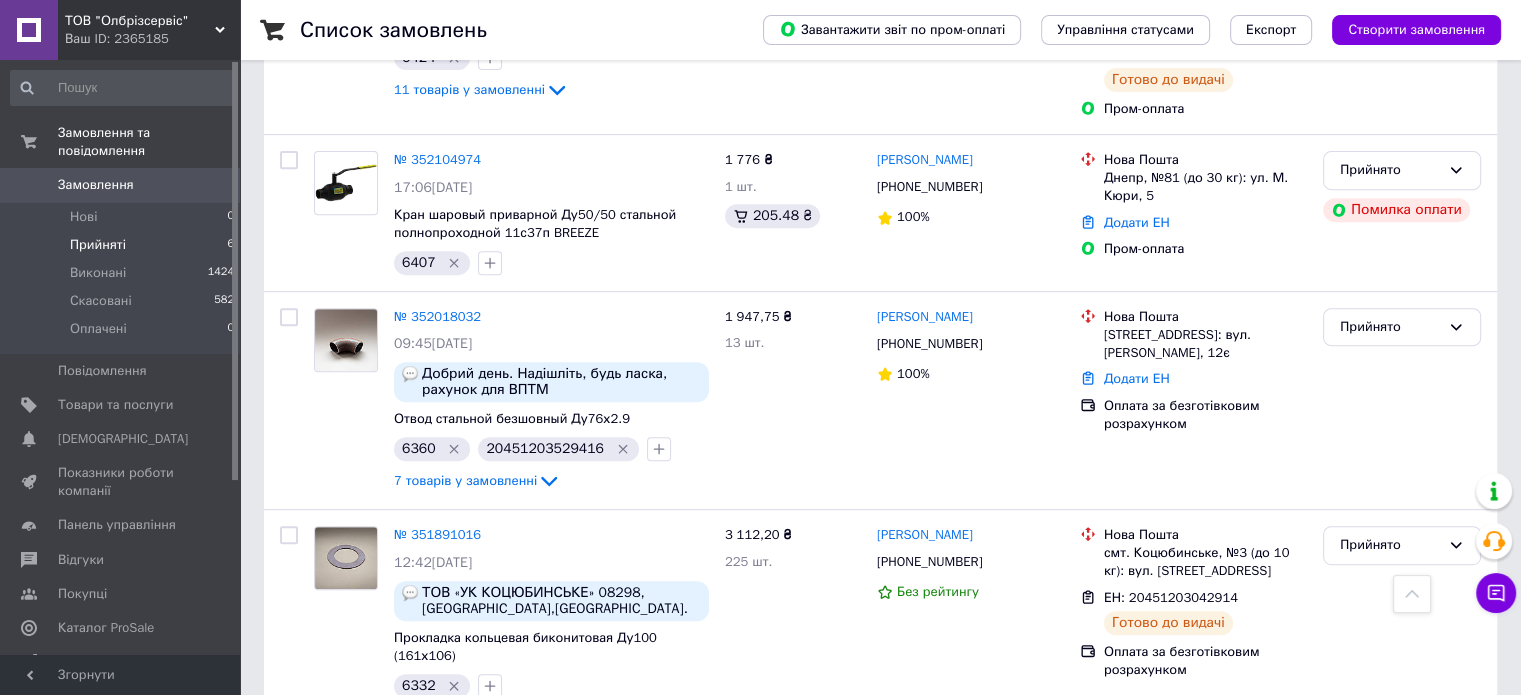 click on "Прийняті" at bounding box center (98, 245) 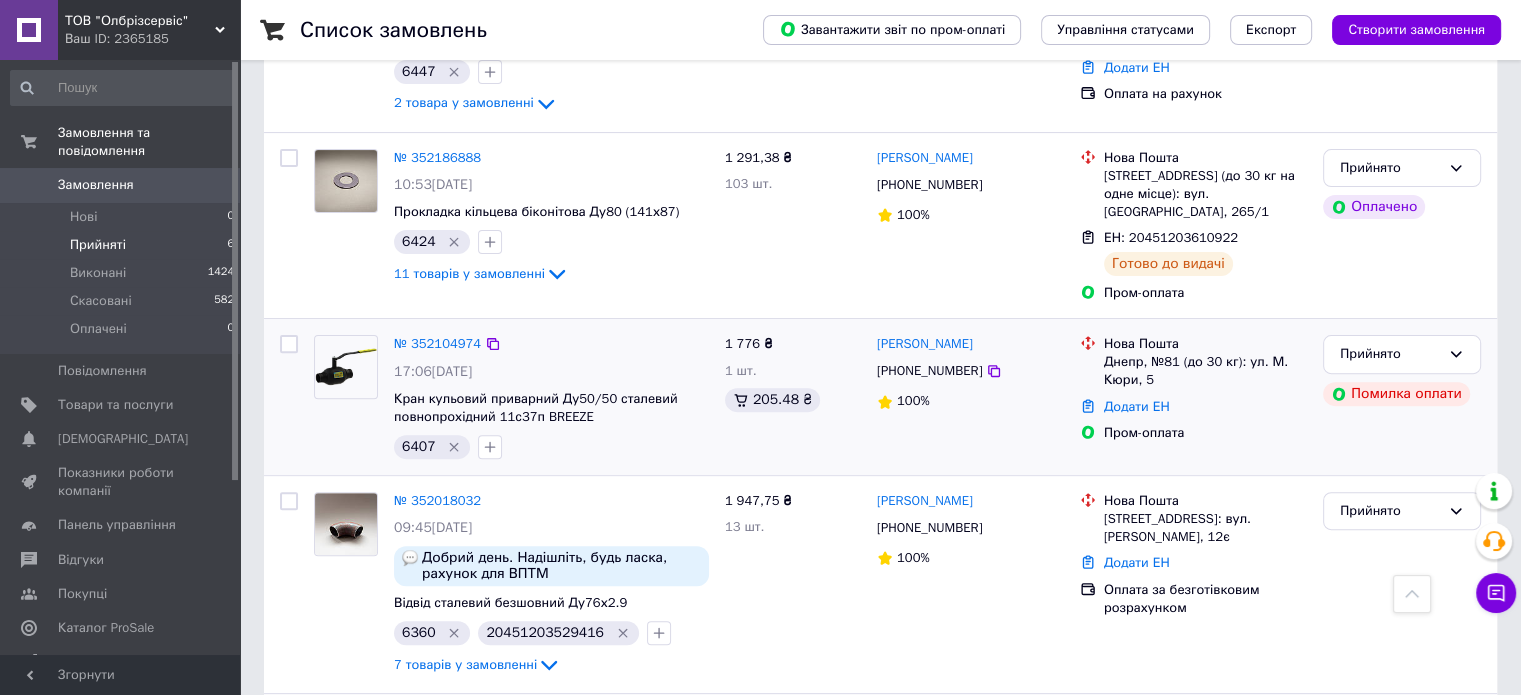 scroll, scrollTop: 700, scrollLeft: 0, axis: vertical 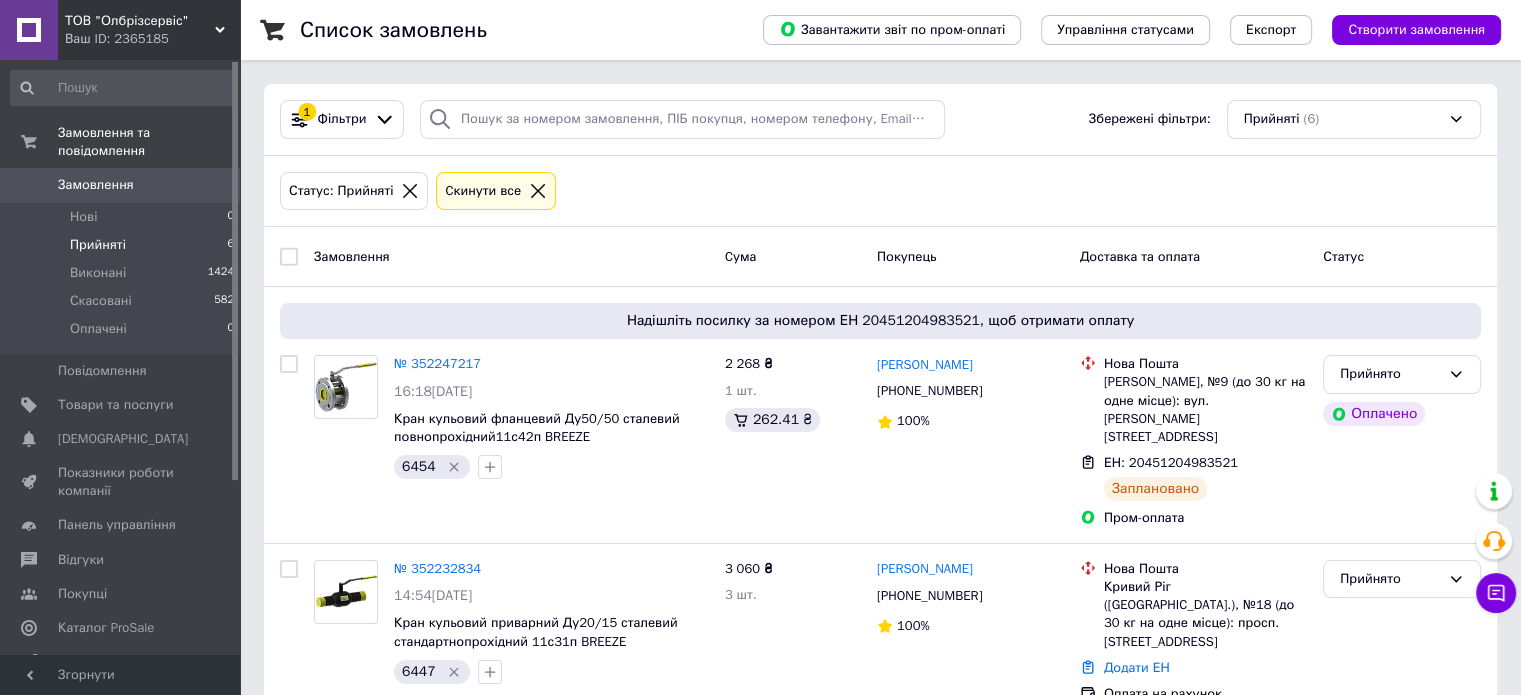 click on "Прийняті" at bounding box center [98, 245] 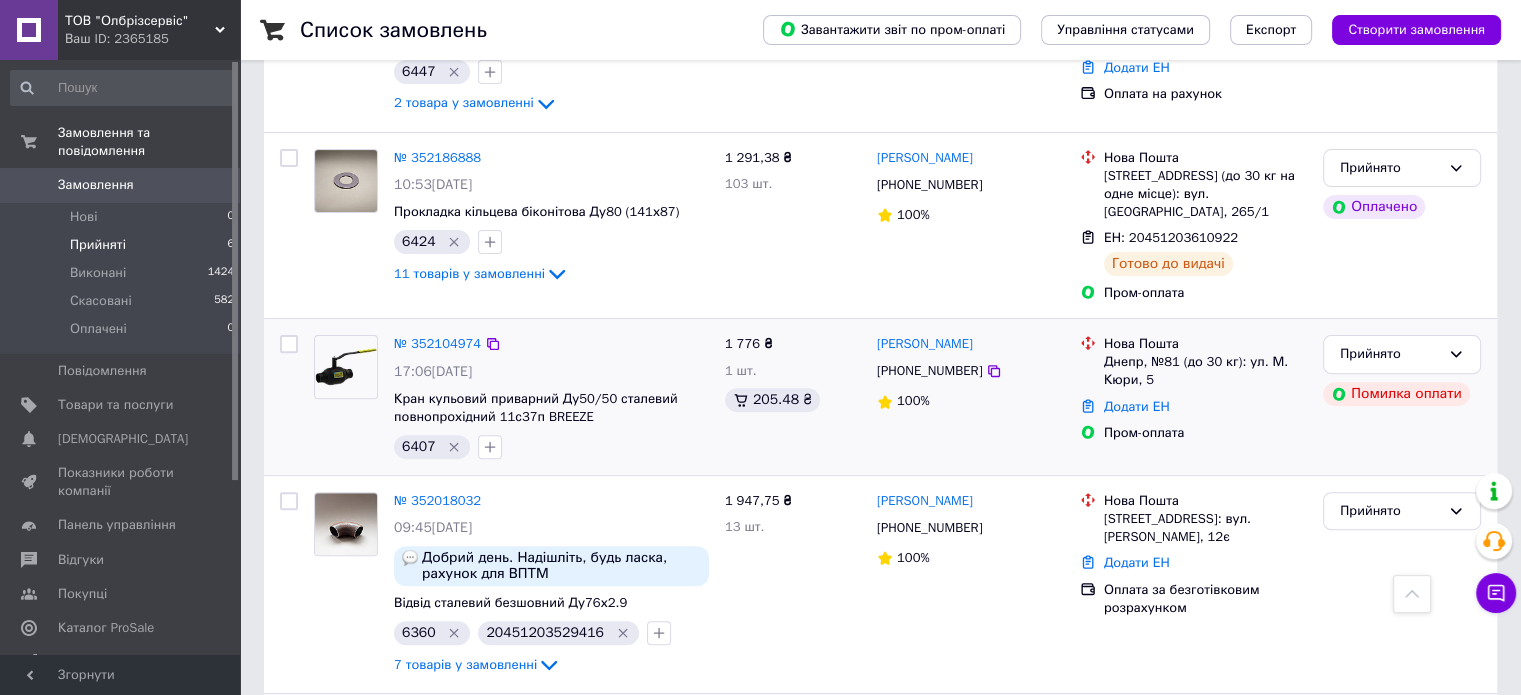 scroll, scrollTop: 700, scrollLeft: 0, axis: vertical 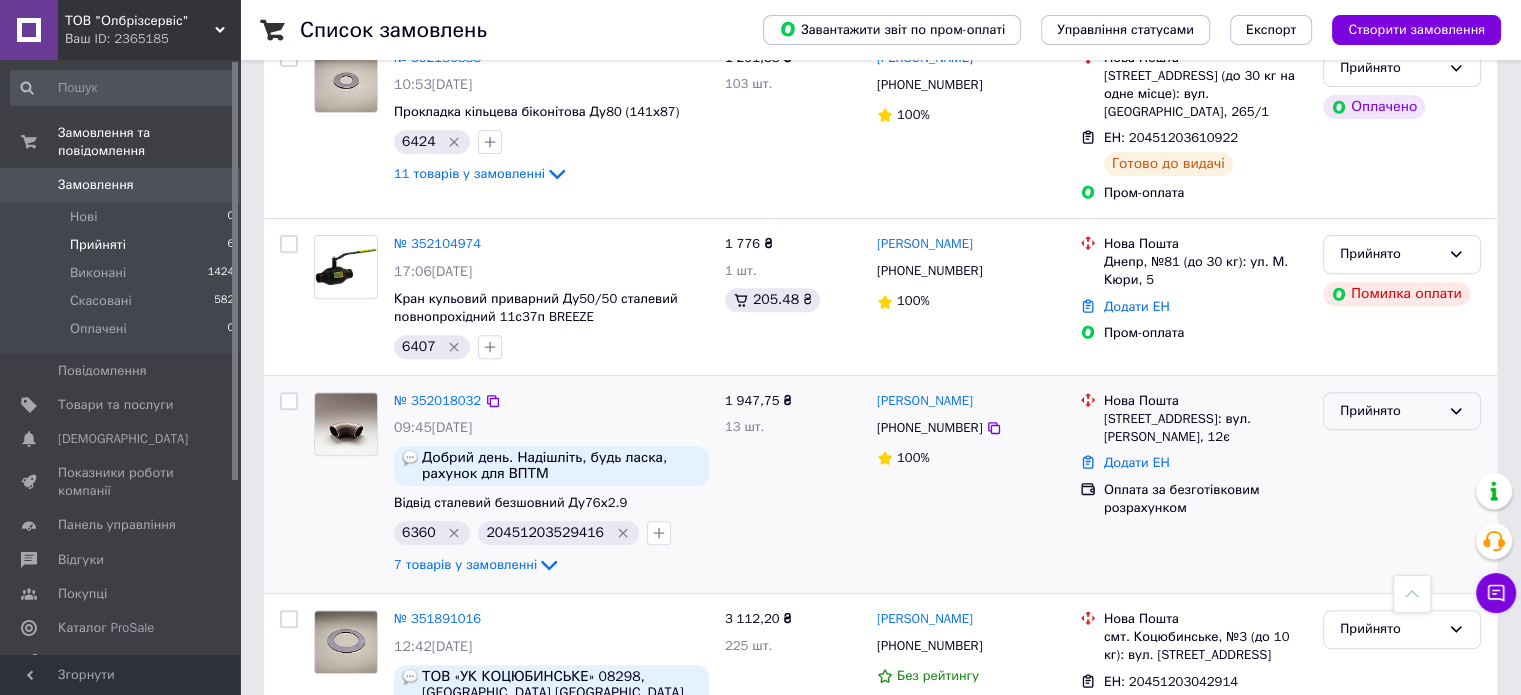 click on "Прийнято" at bounding box center (1390, 411) 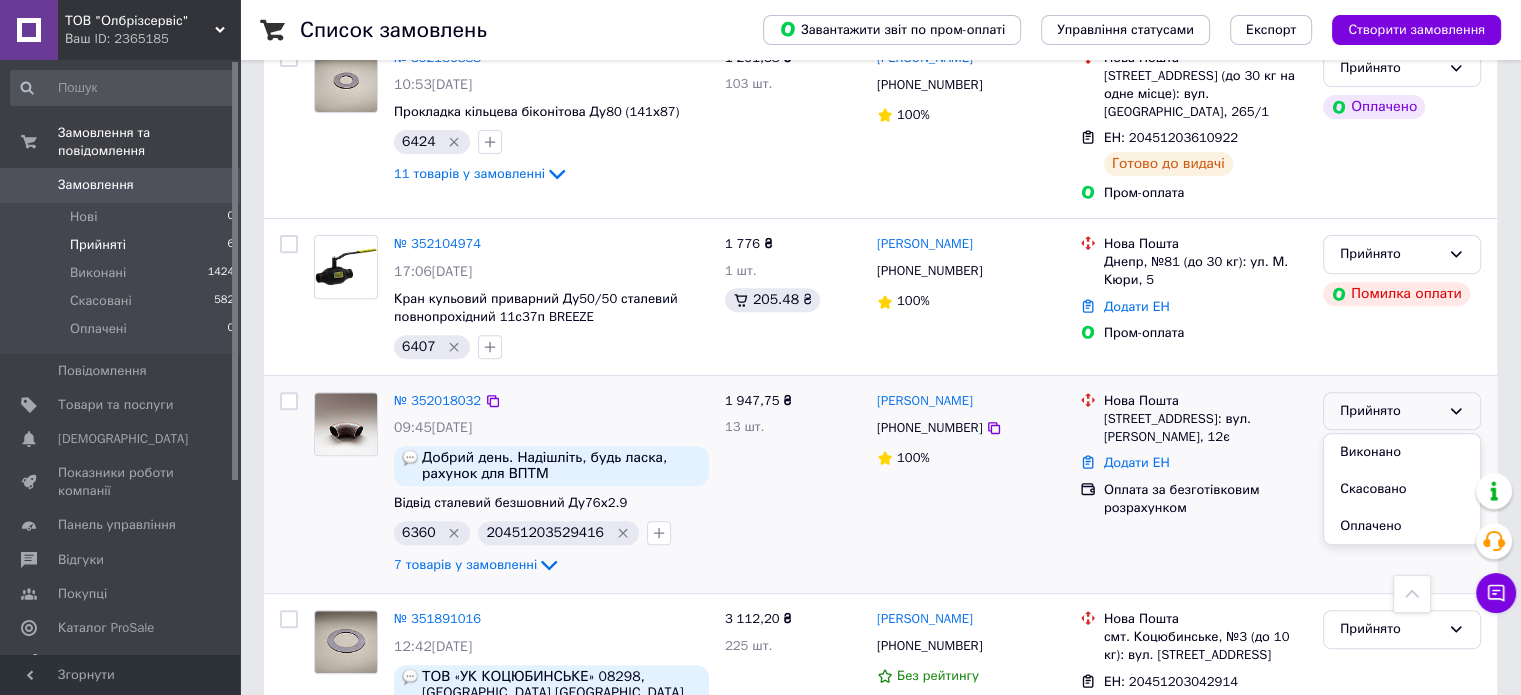 click on "[PERSON_NAME] [PHONE_NUMBER] 100%" at bounding box center [970, 484] 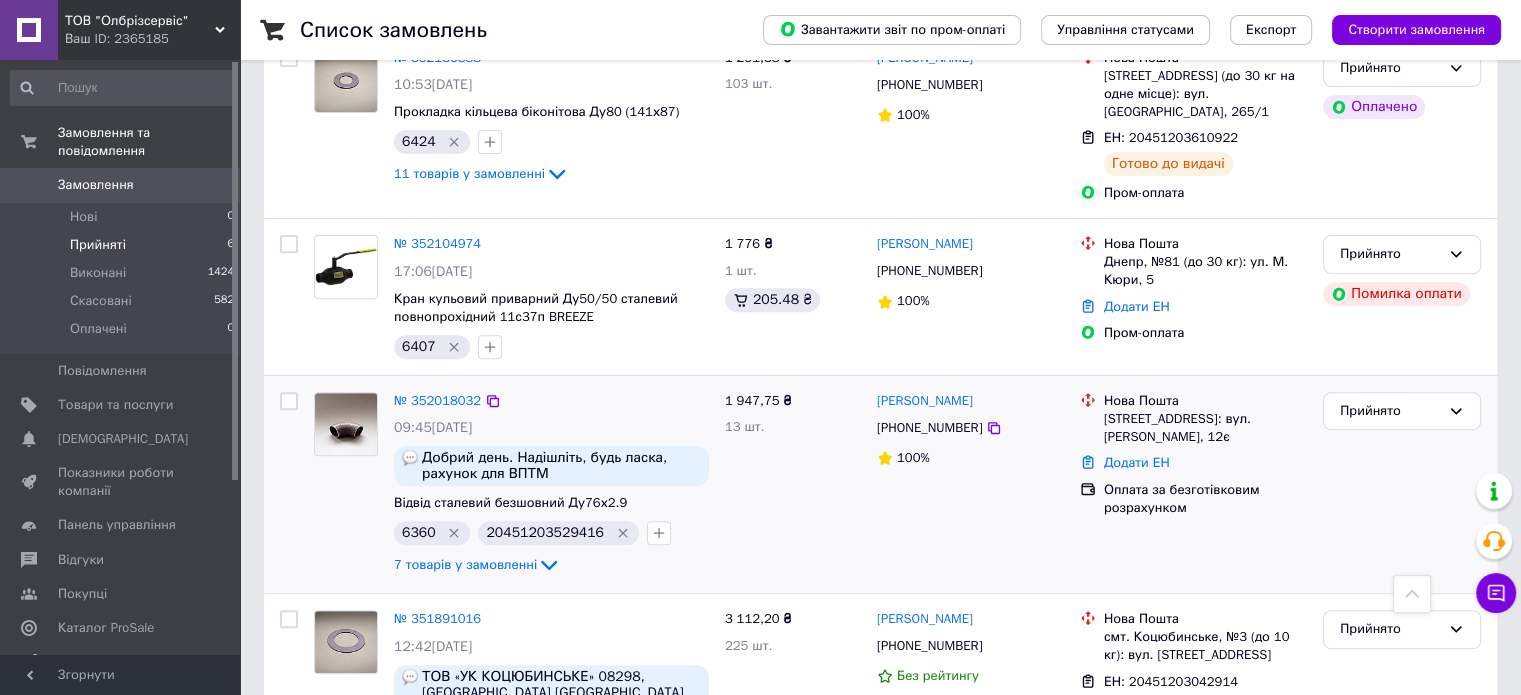 scroll, scrollTop: 784, scrollLeft: 0, axis: vertical 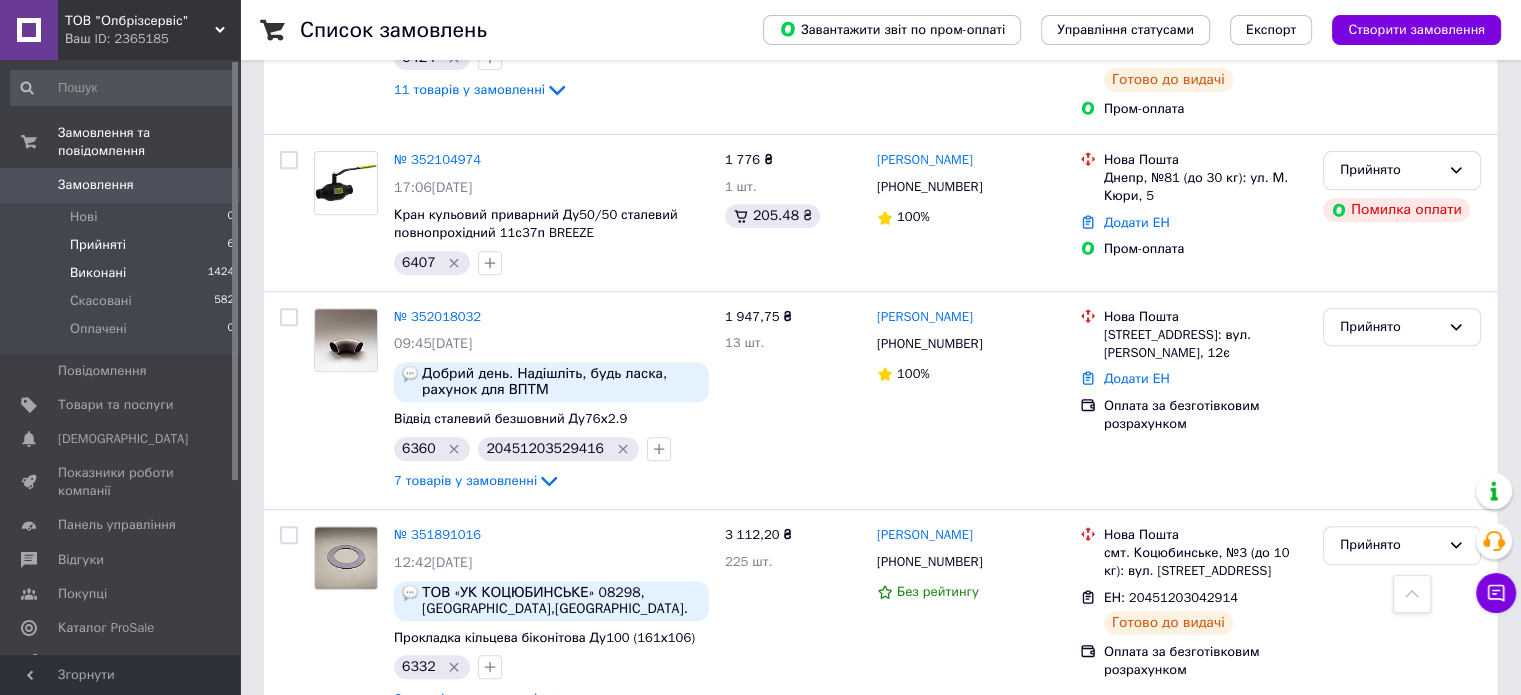 click on "Виконані" at bounding box center [98, 273] 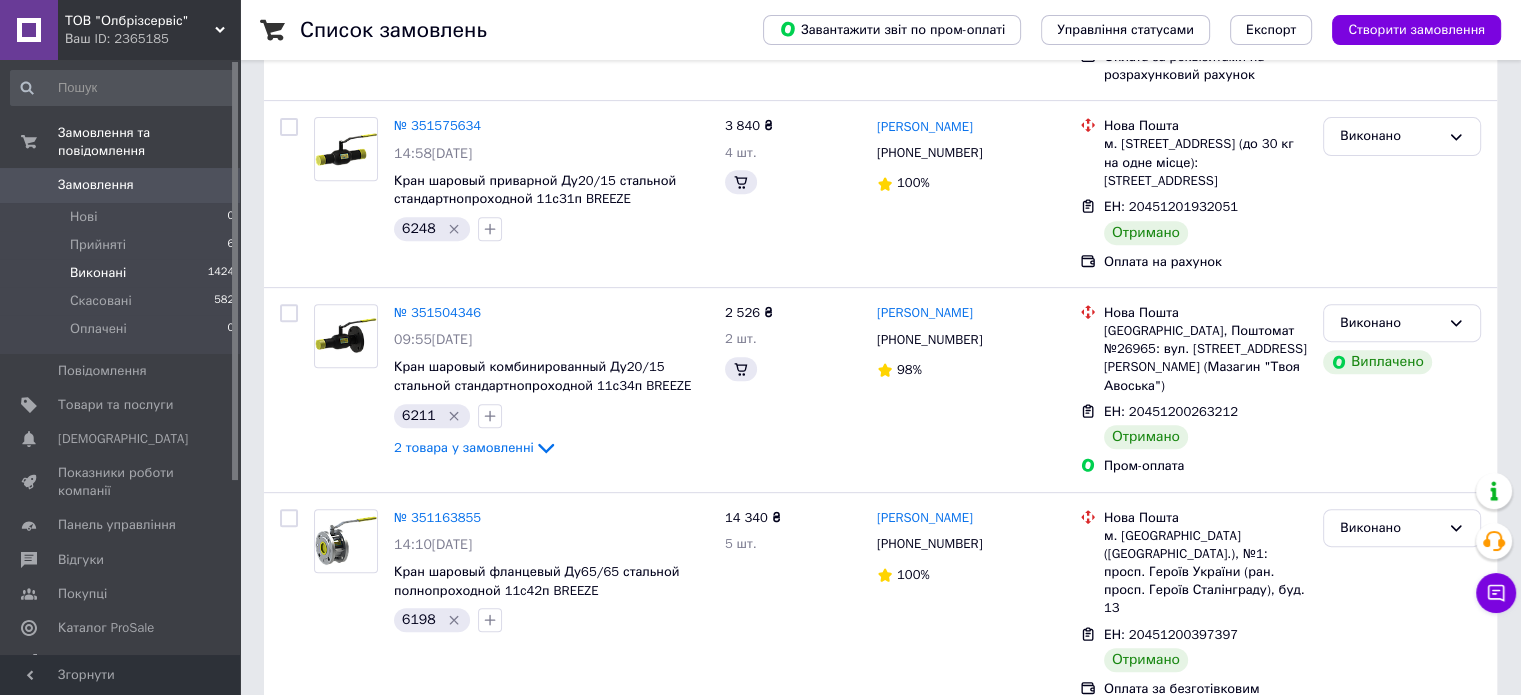 scroll, scrollTop: 0, scrollLeft: 0, axis: both 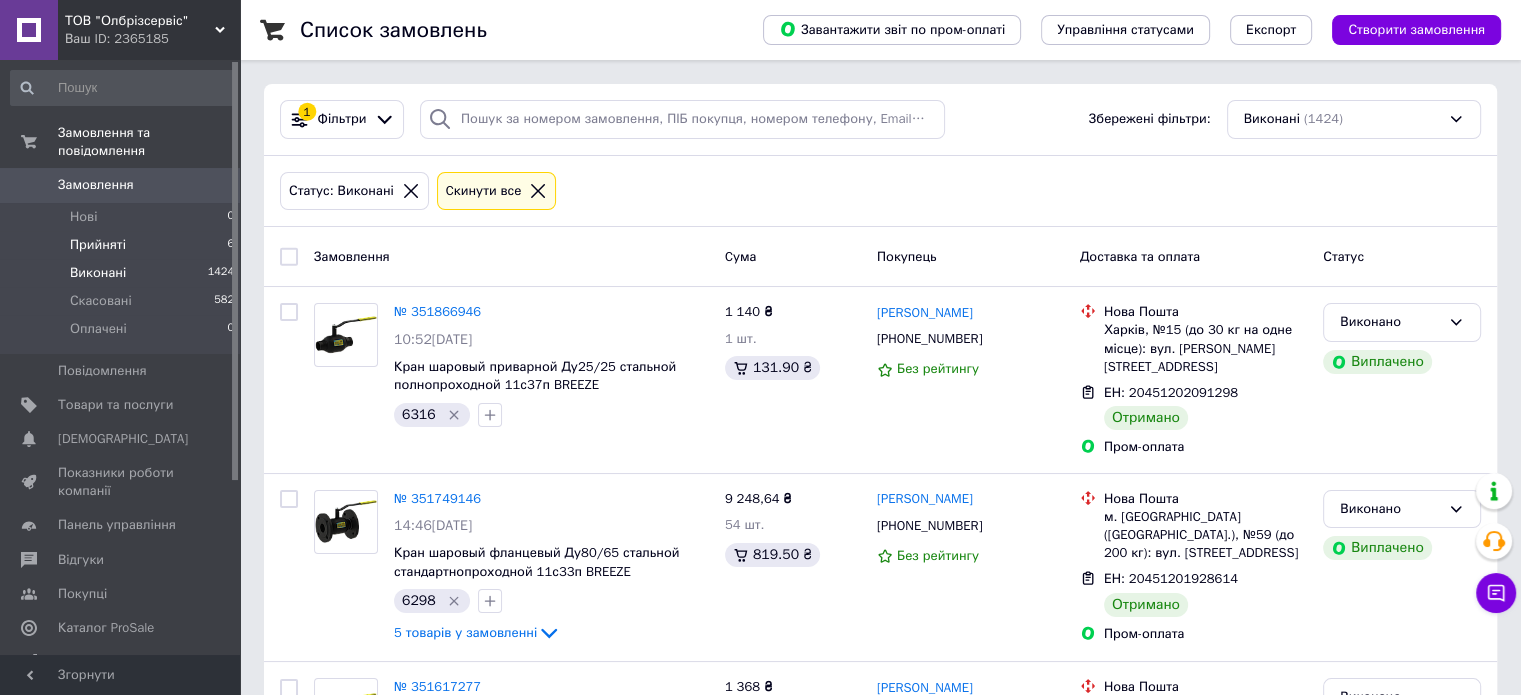click on "Прийняті 6" at bounding box center (123, 245) 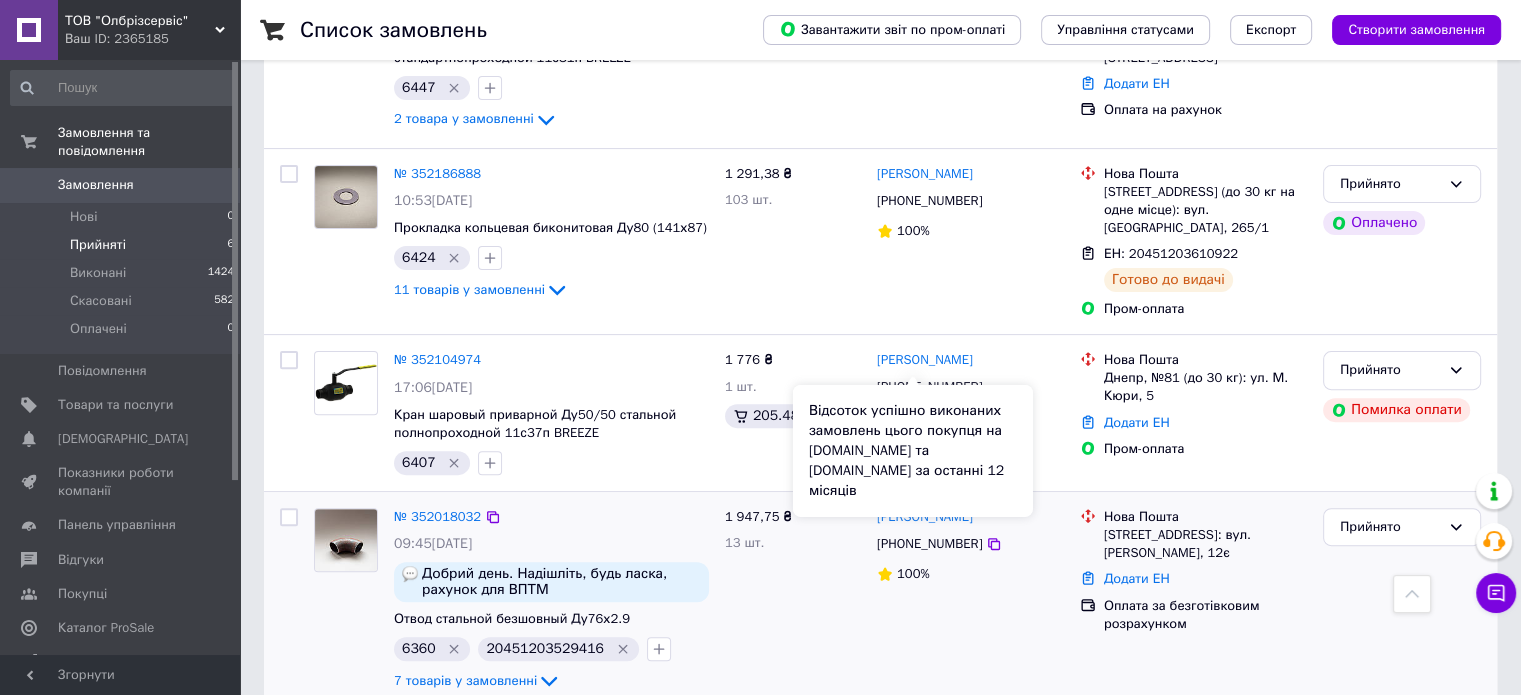 scroll, scrollTop: 684, scrollLeft: 0, axis: vertical 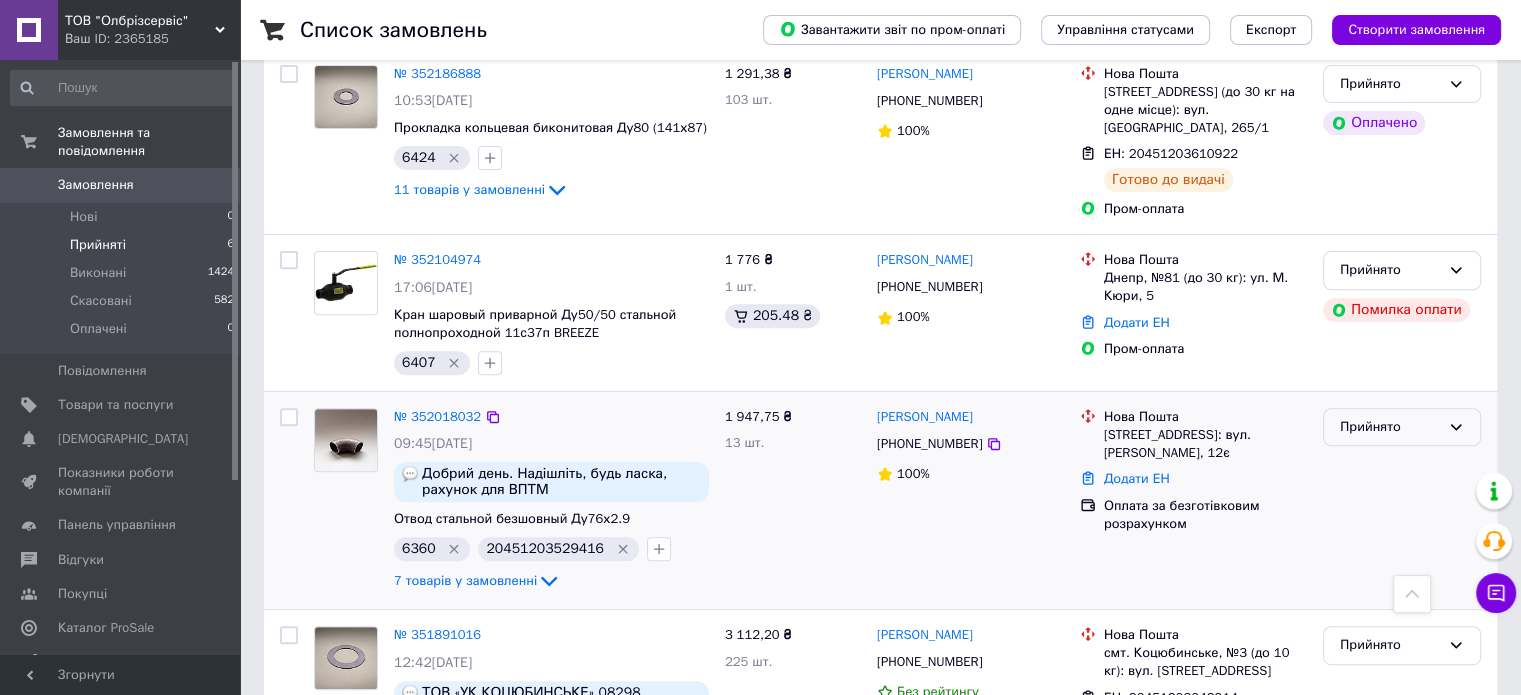 click on "Прийнято" at bounding box center (1390, 427) 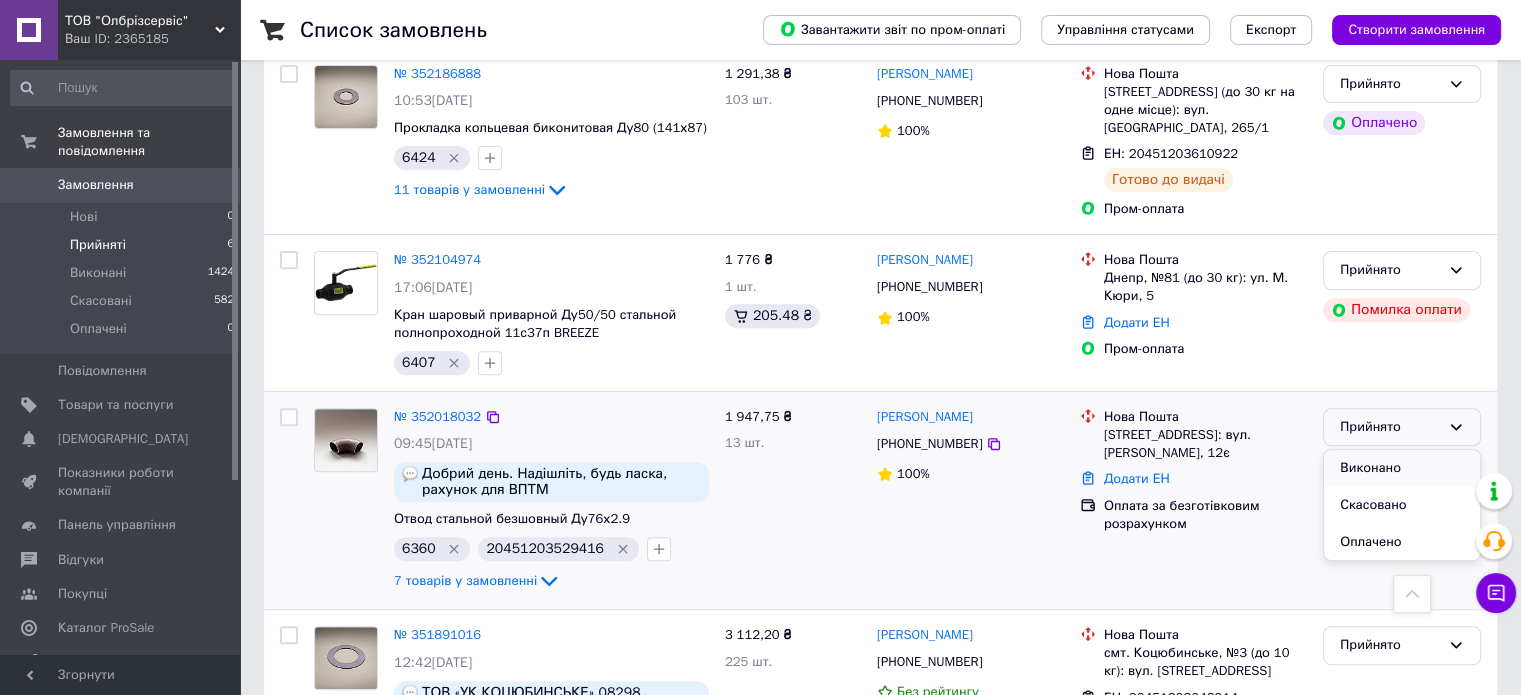 click on "Виконано" at bounding box center (1402, 468) 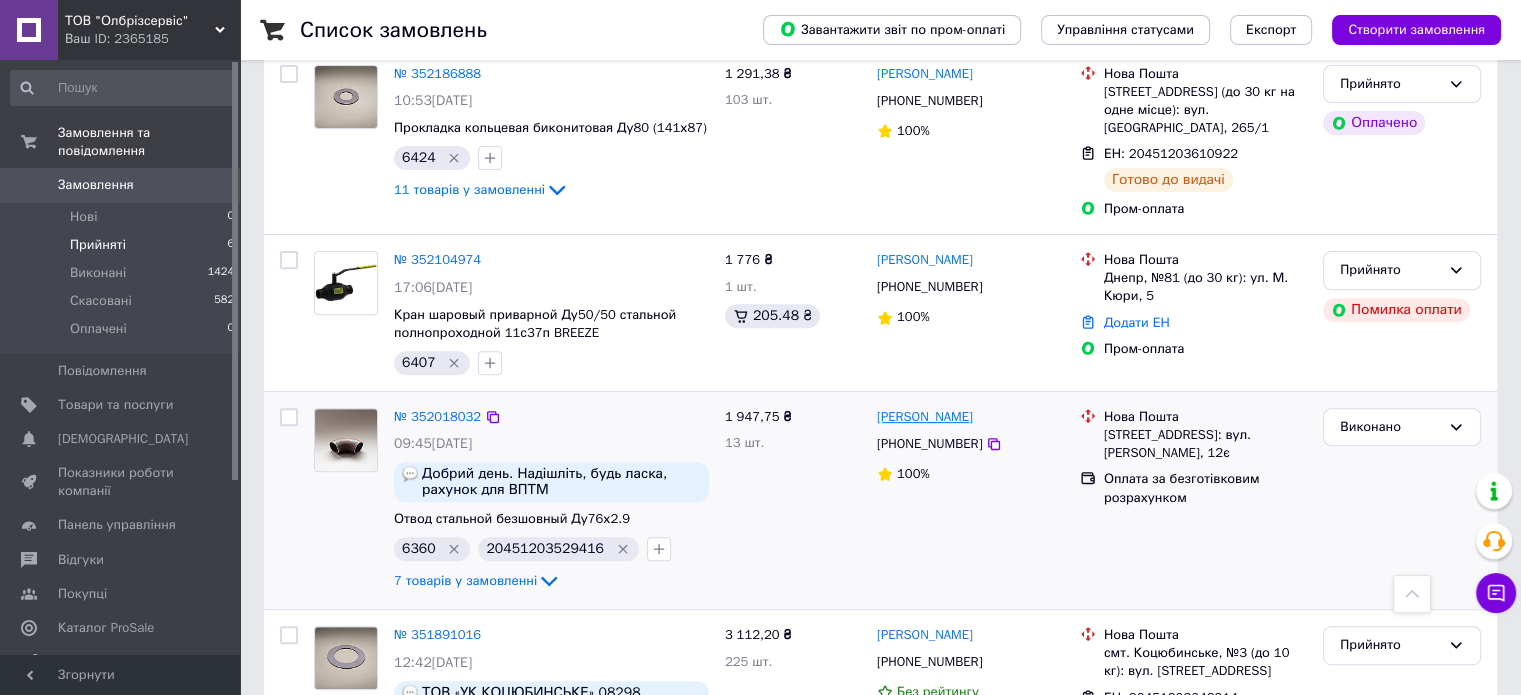 click on "[PERSON_NAME]" at bounding box center [925, 417] 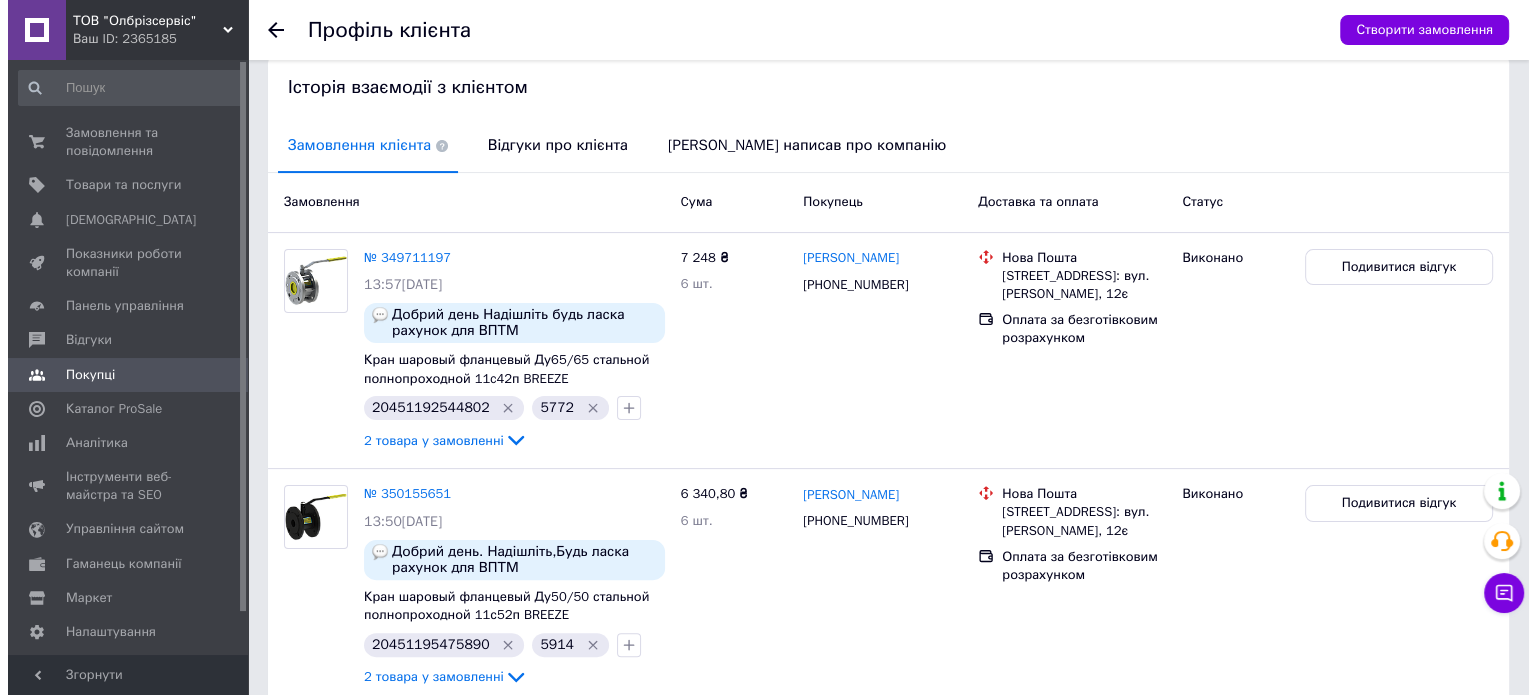 scroll, scrollTop: 706, scrollLeft: 0, axis: vertical 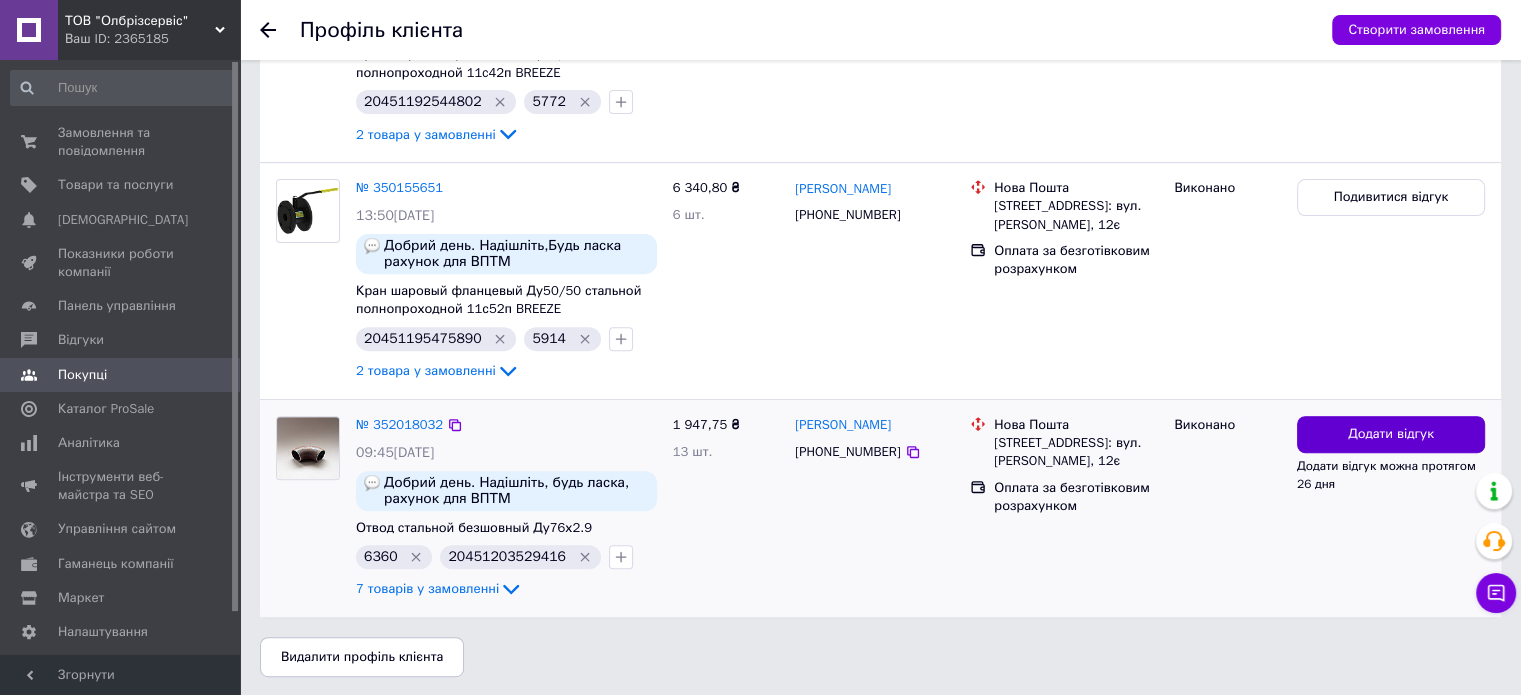 click on "Додати відгук" at bounding box center (1391, 434) 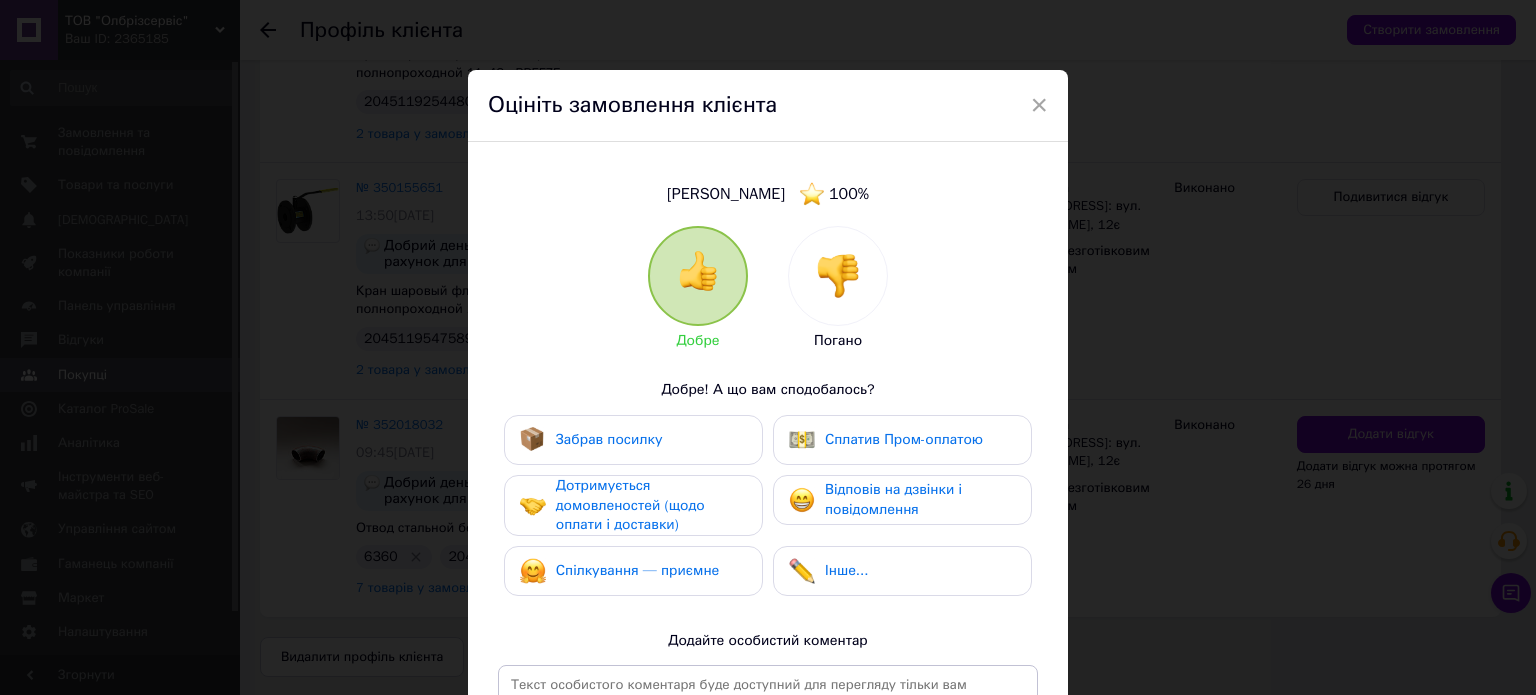 click on "Забрав посилку" at bounding box center (633, 440) 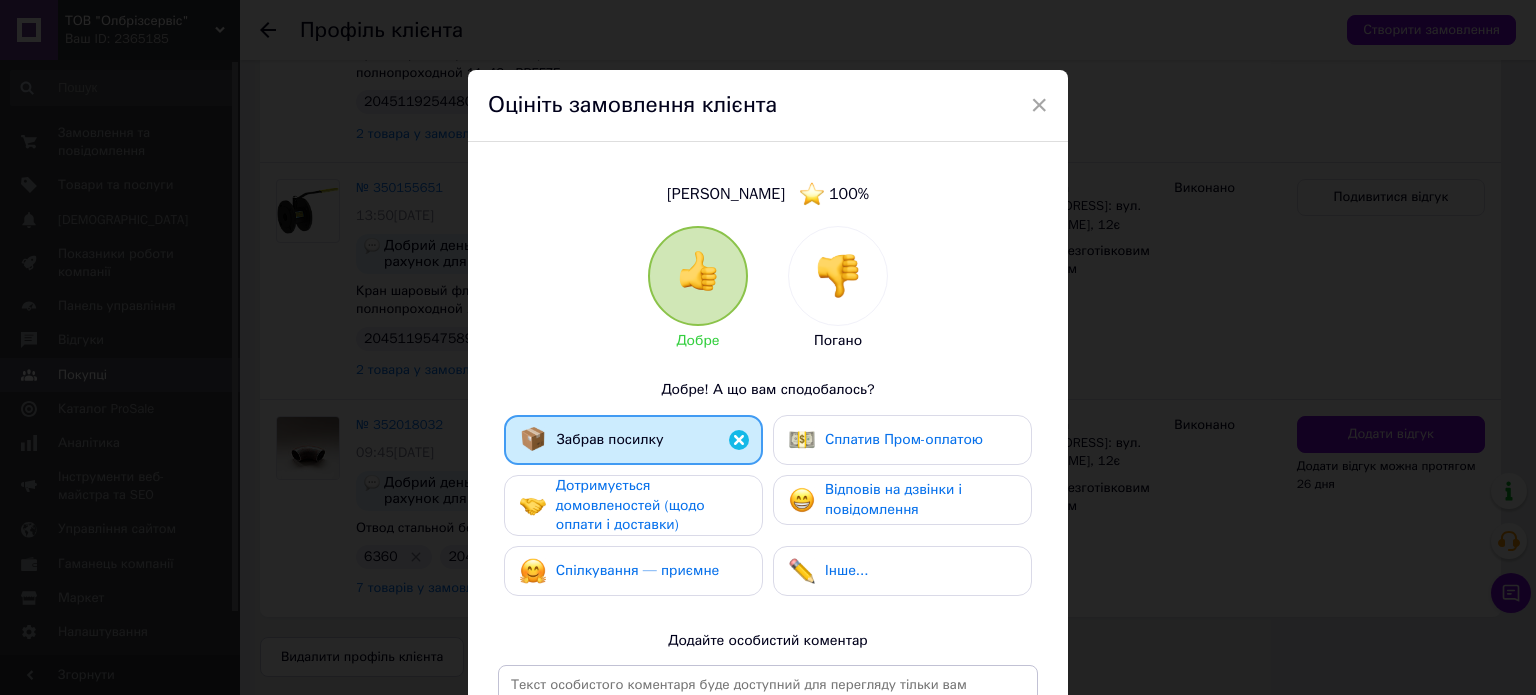 click on "Дотримується домовленостей (щодо оплати і доставки)" at bounding box center [651, 505] 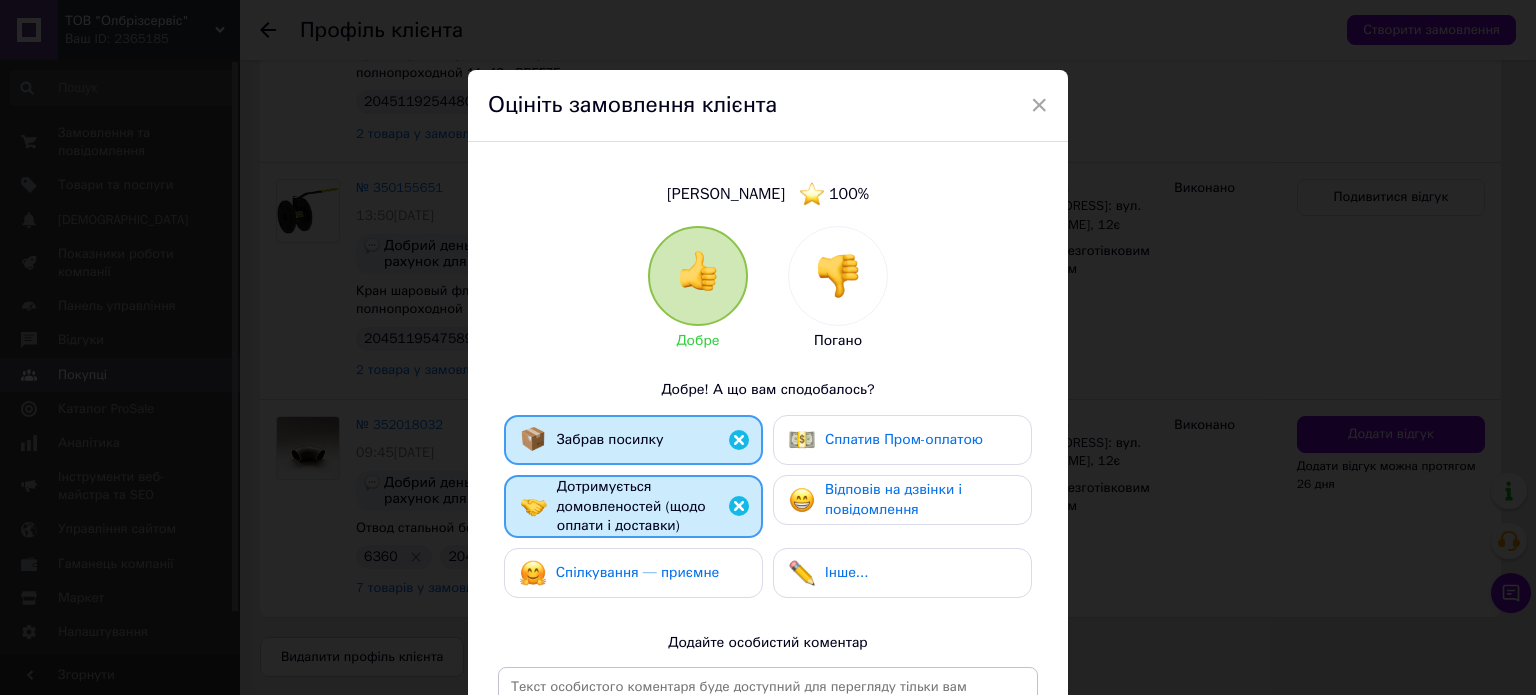 click on "Спілкування — приємне" at bounding box center [638, 572] 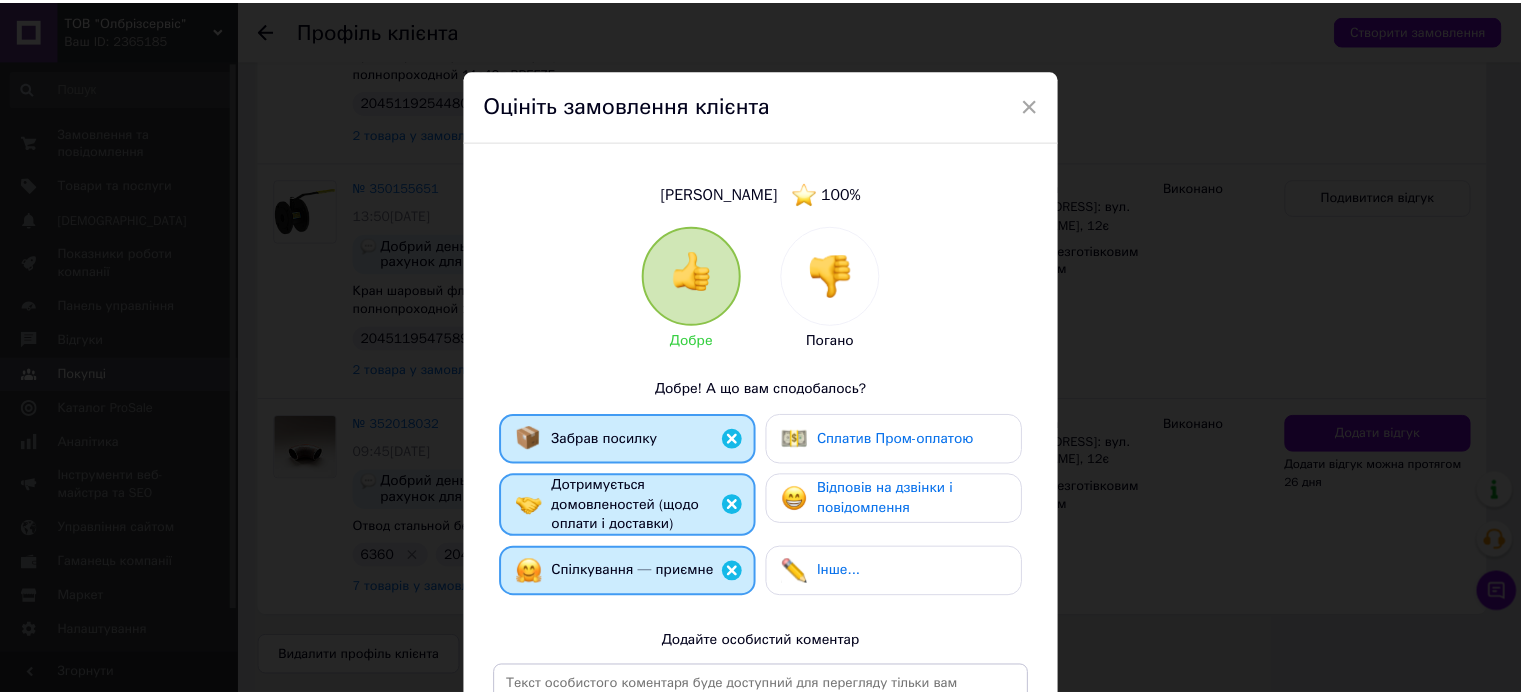 scroll, scrollTop: 303, scrollLeft: 0, axis: vertical 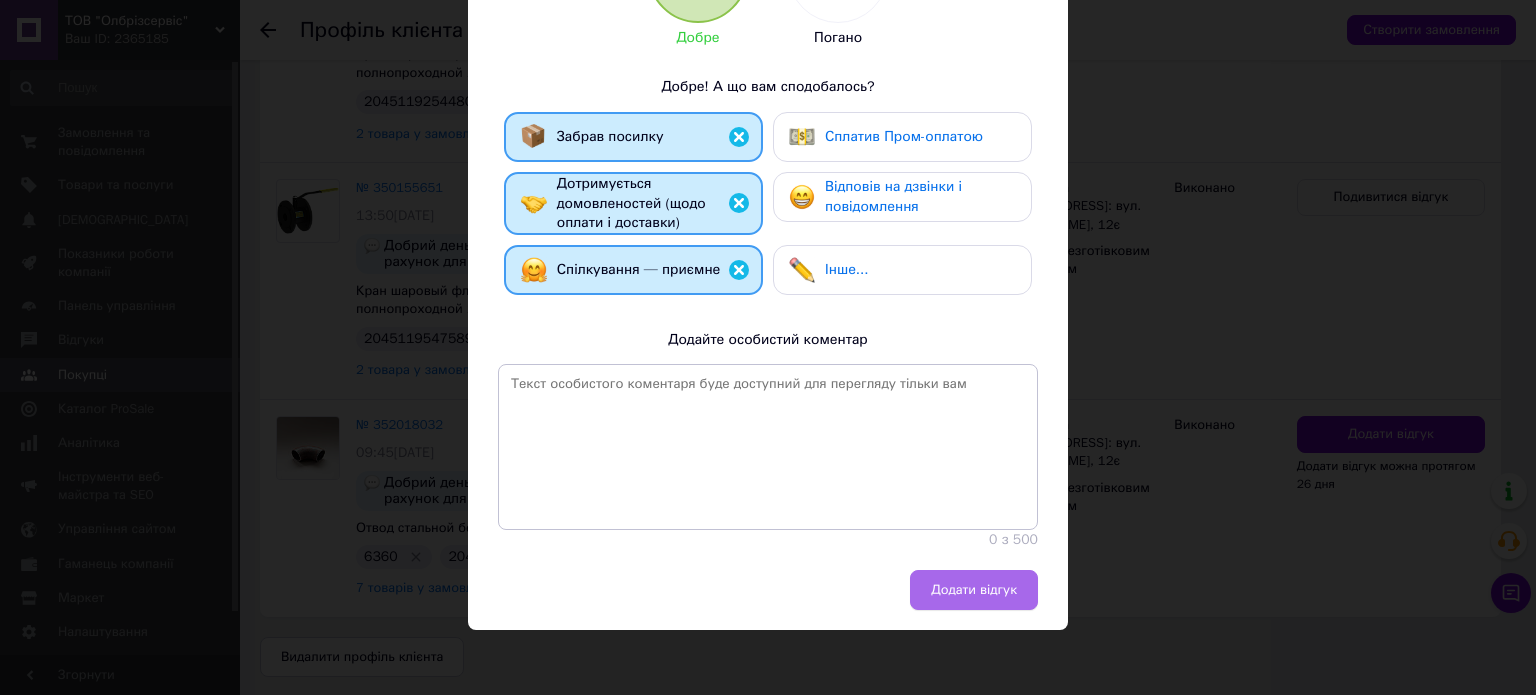 click on "Додати відгук" at bounding box center (974, 590) 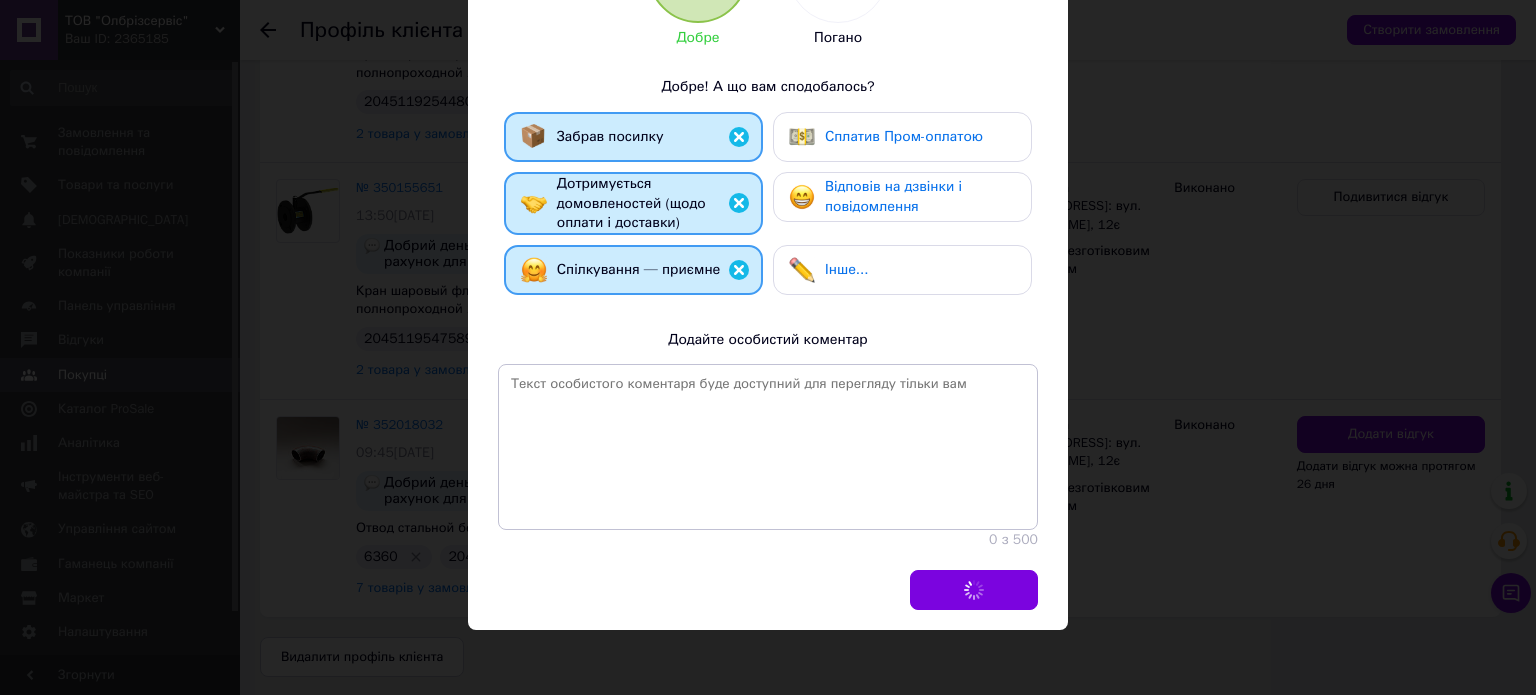 click on "× Оцініть замовлення клієнта [PERSON_NAME] 100 % Добре Погано Добре! А що вам сподобалось? Забрав посилку Сплатив Пром-оплатою Дотримується домовленостей (щодо оплати і доставки) Відповів на дзвінки і повідомлення Спілкування — приємне Інше... Додайте особистий коментар 0   з   500 Додати відгук" at bounding box center [768, 347] 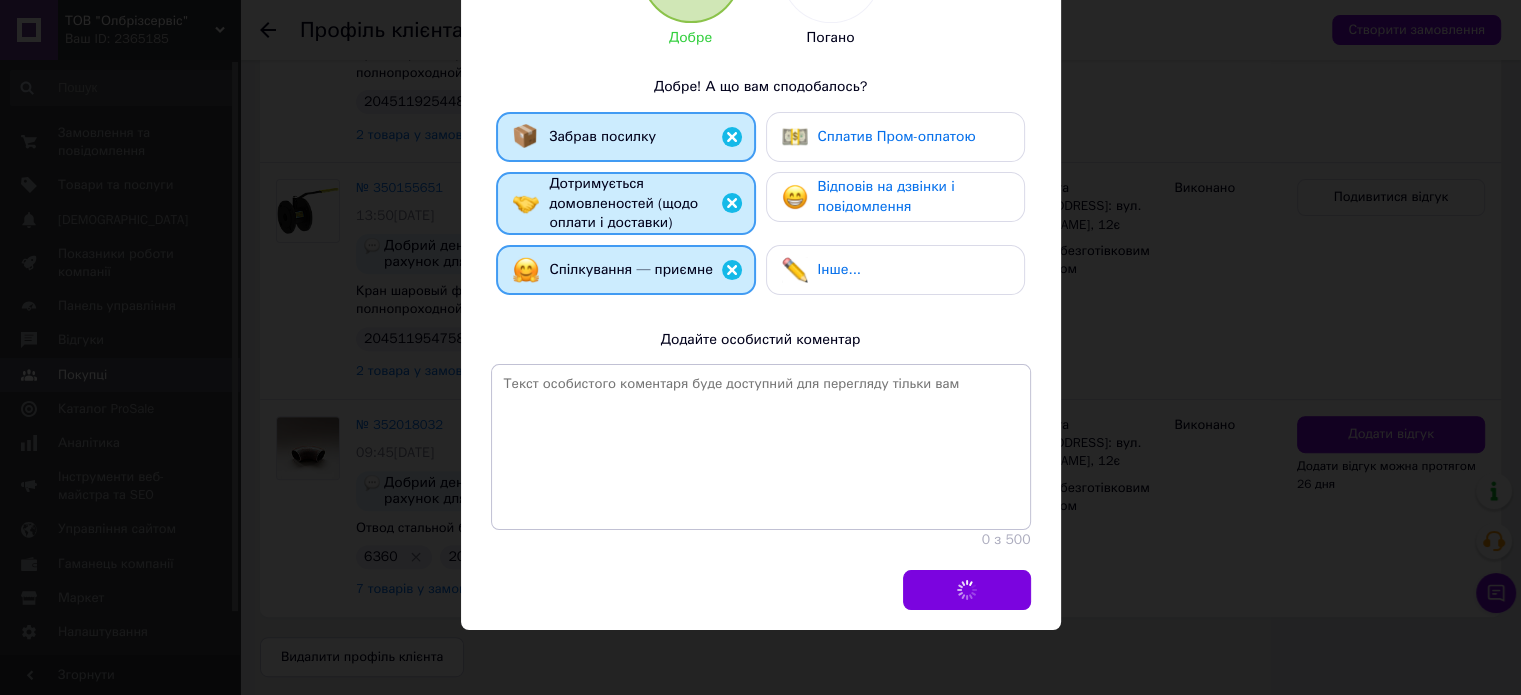 scroll, scrollTop: 0, scrollLeft: 0, axis: both 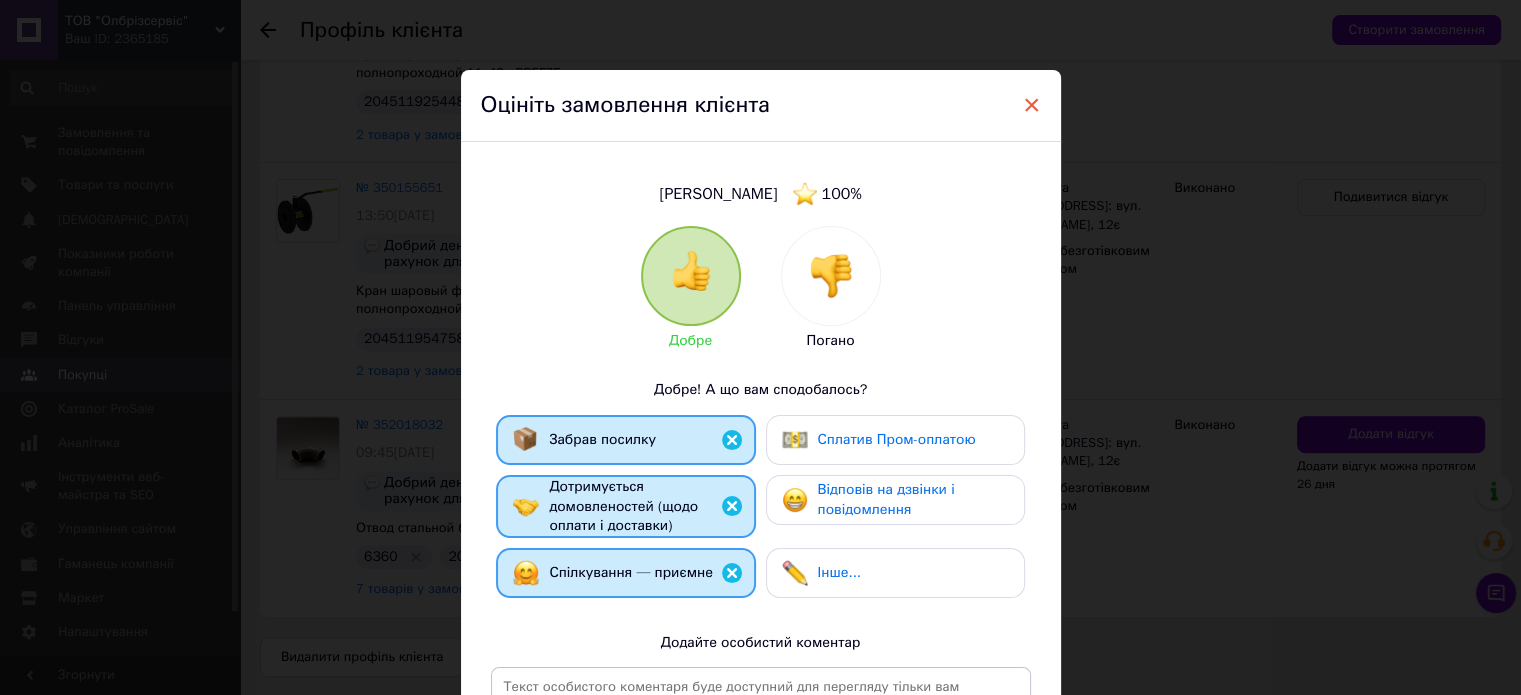 click on "×" at bounding box center [1032, 105] 